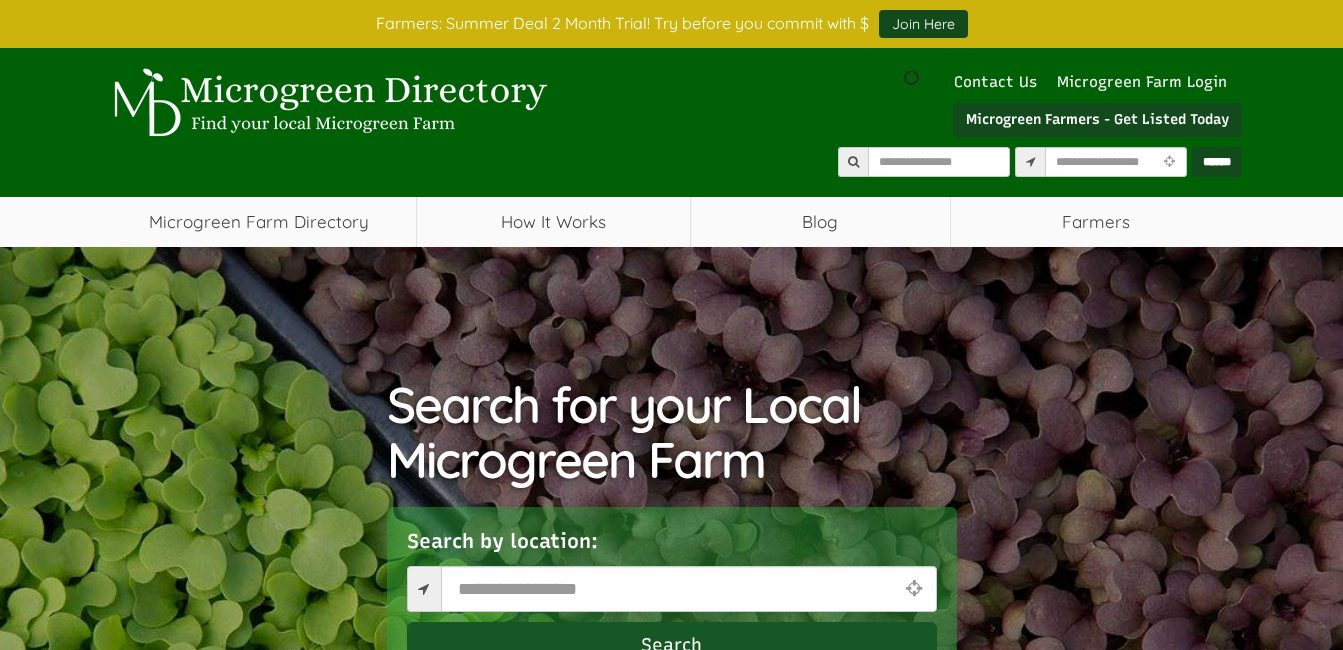 scroll, scrollTop: 0, scrollLeft: 0, axis: both 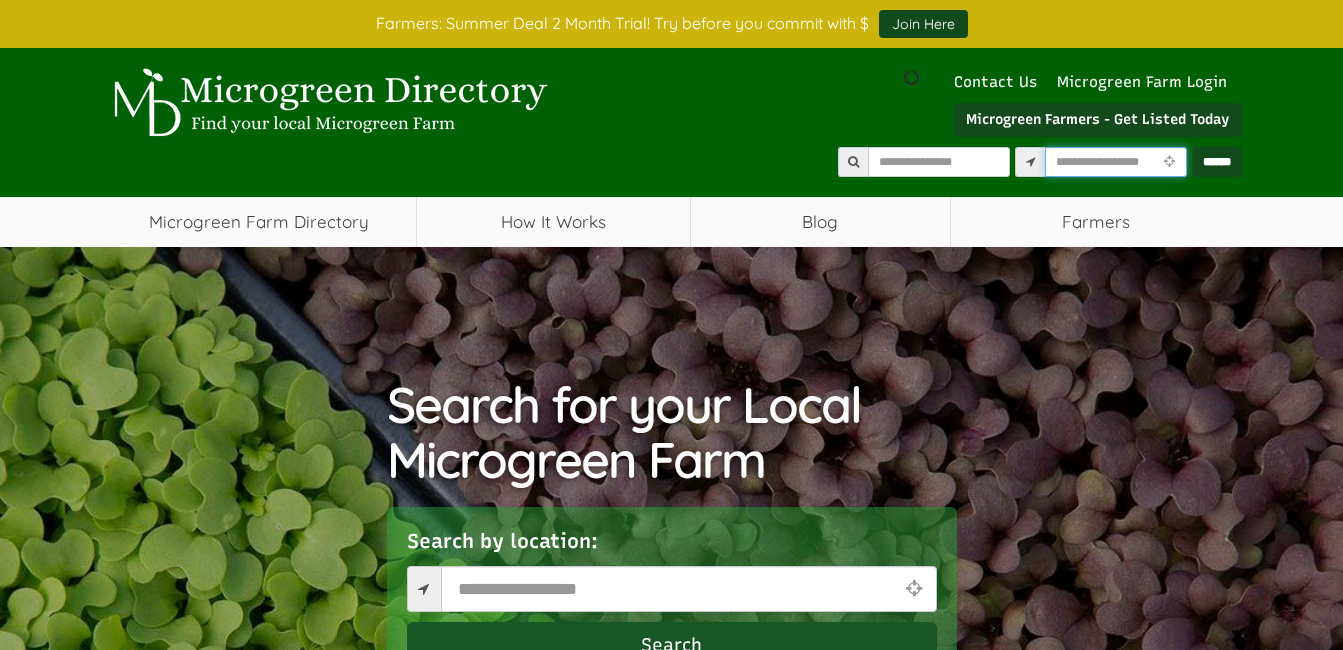 click at bounding box center [1116, 162] 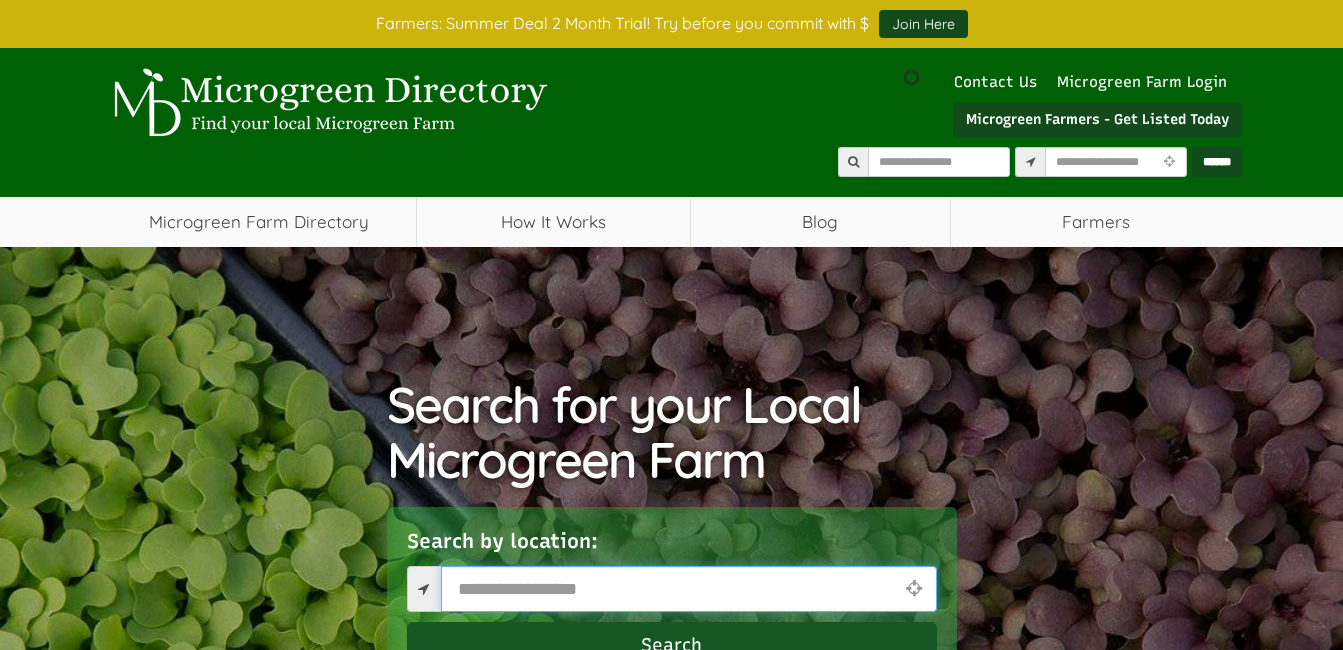 click at bounding box center (689, 589) 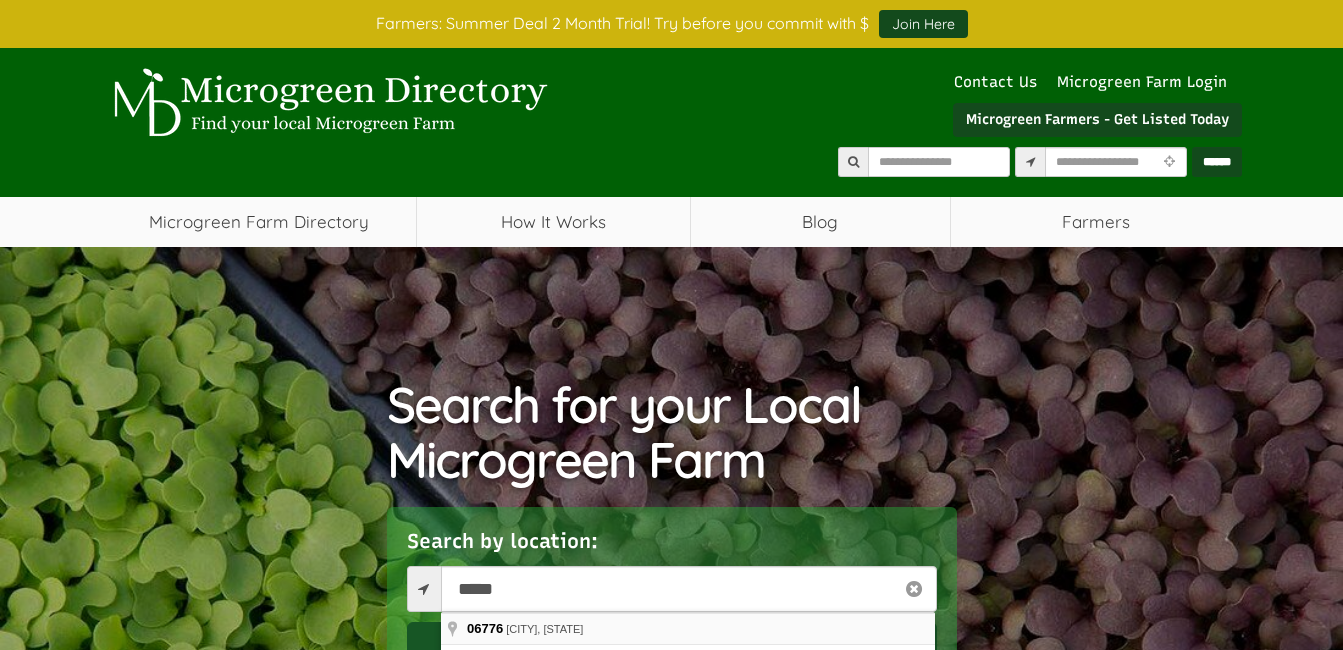 type on "**********" 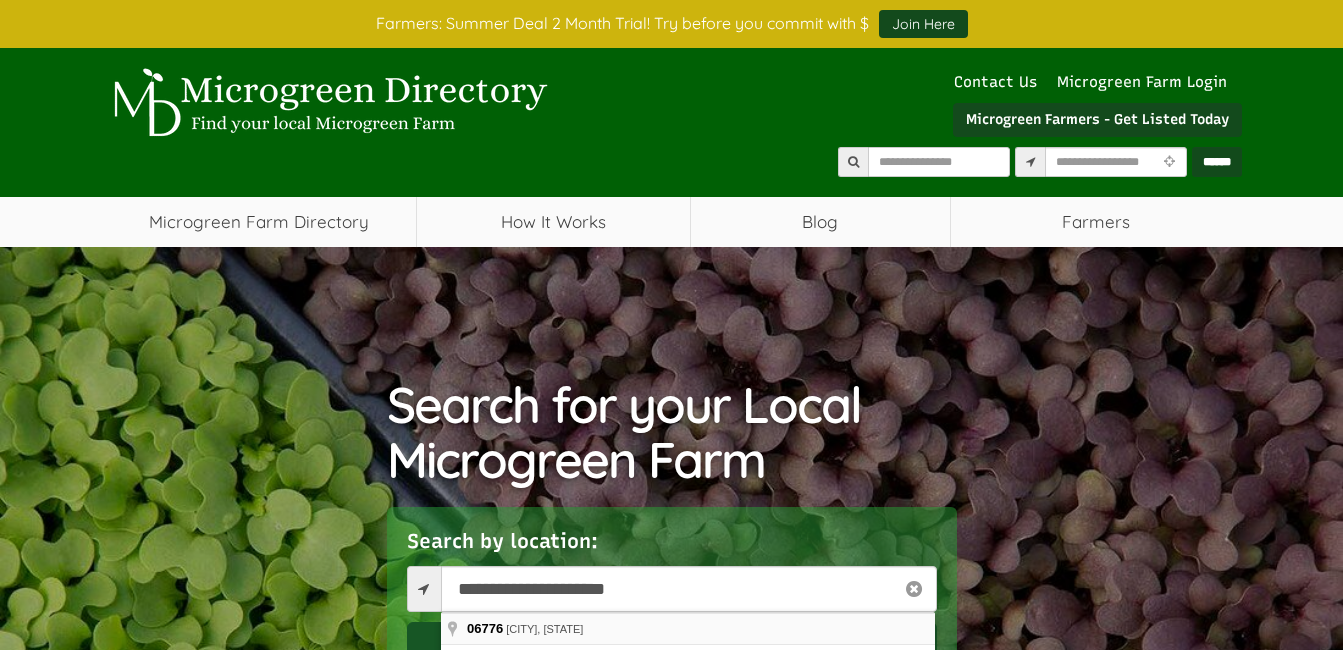 select 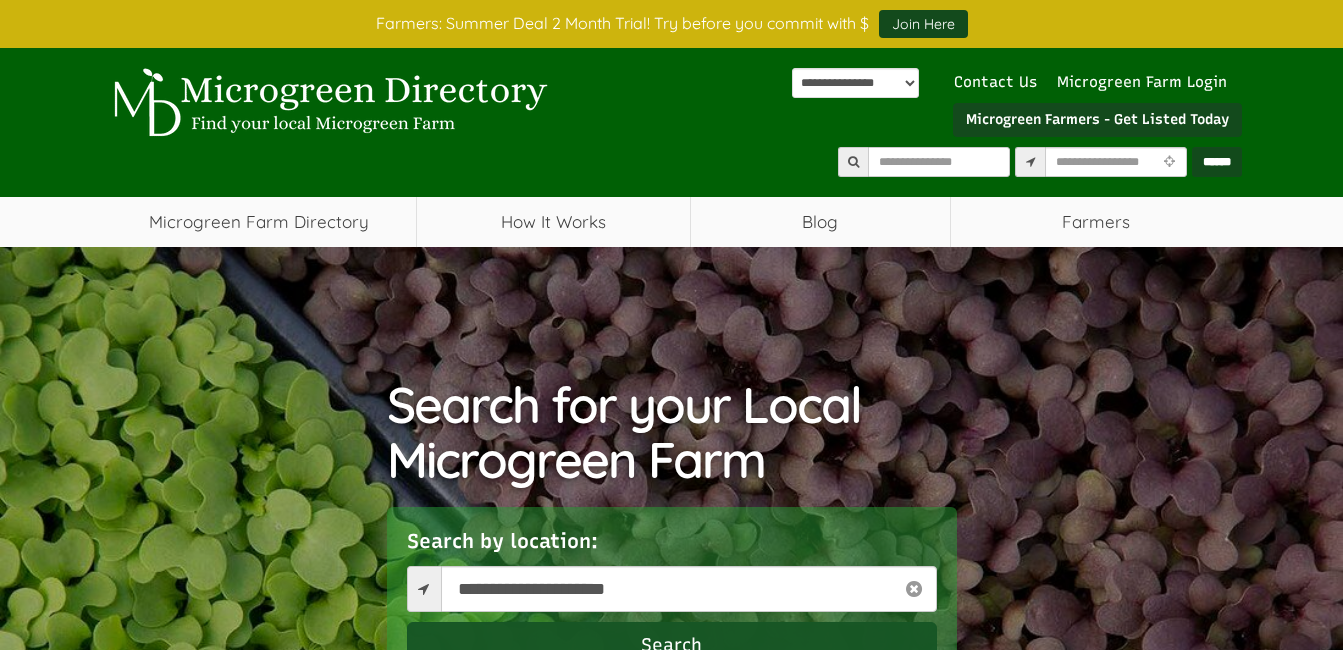 click on "Search" at bounding box center [672, 645] 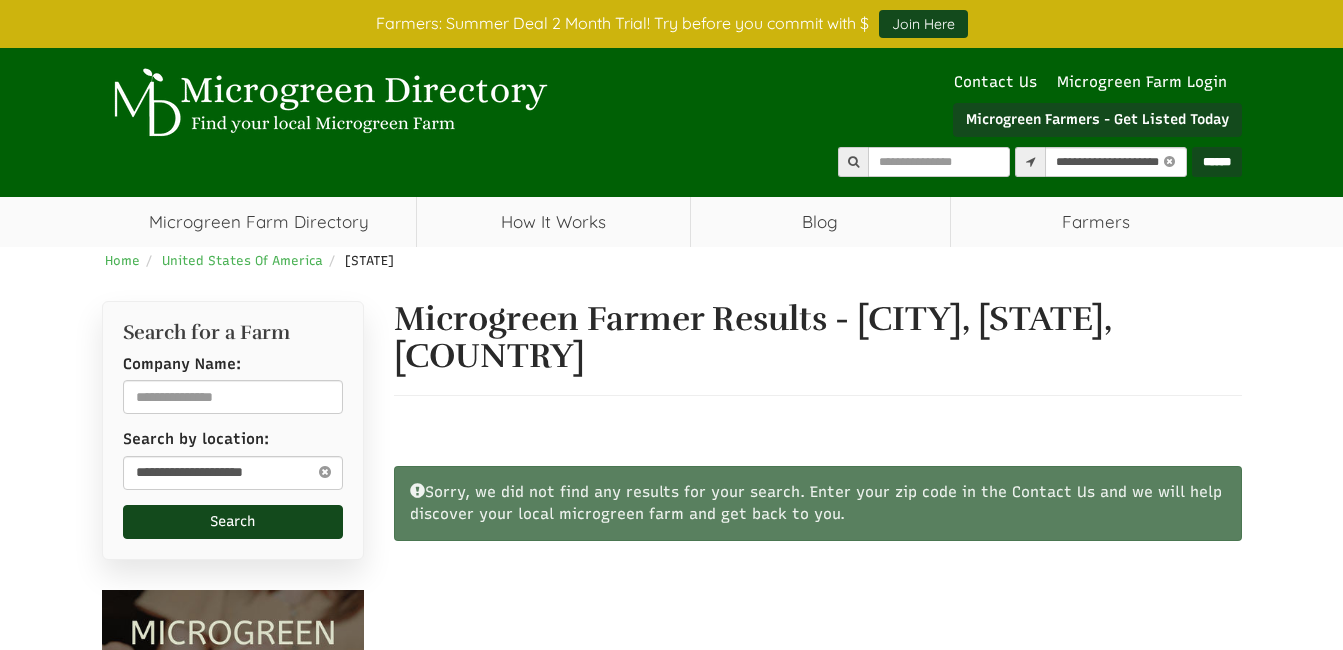scroll, scrollTop: 0, scrollLeft: 0, axis: both 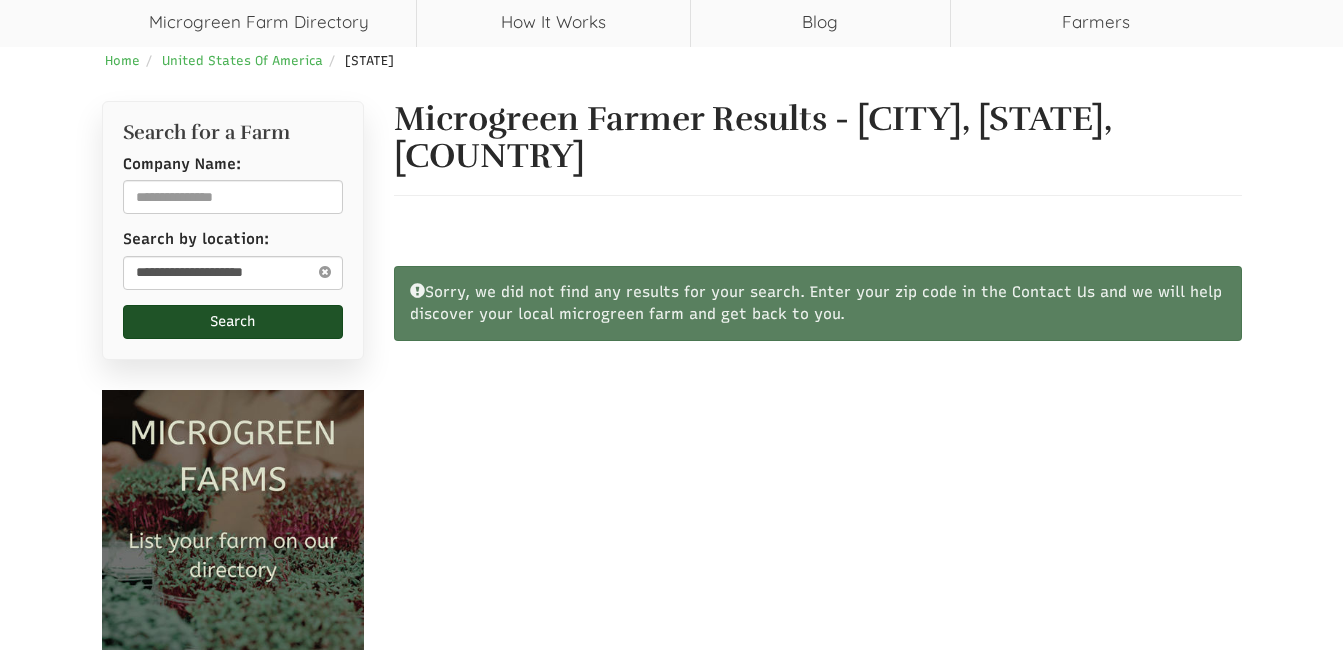 click on "Search" at bounding box center (233, 322) 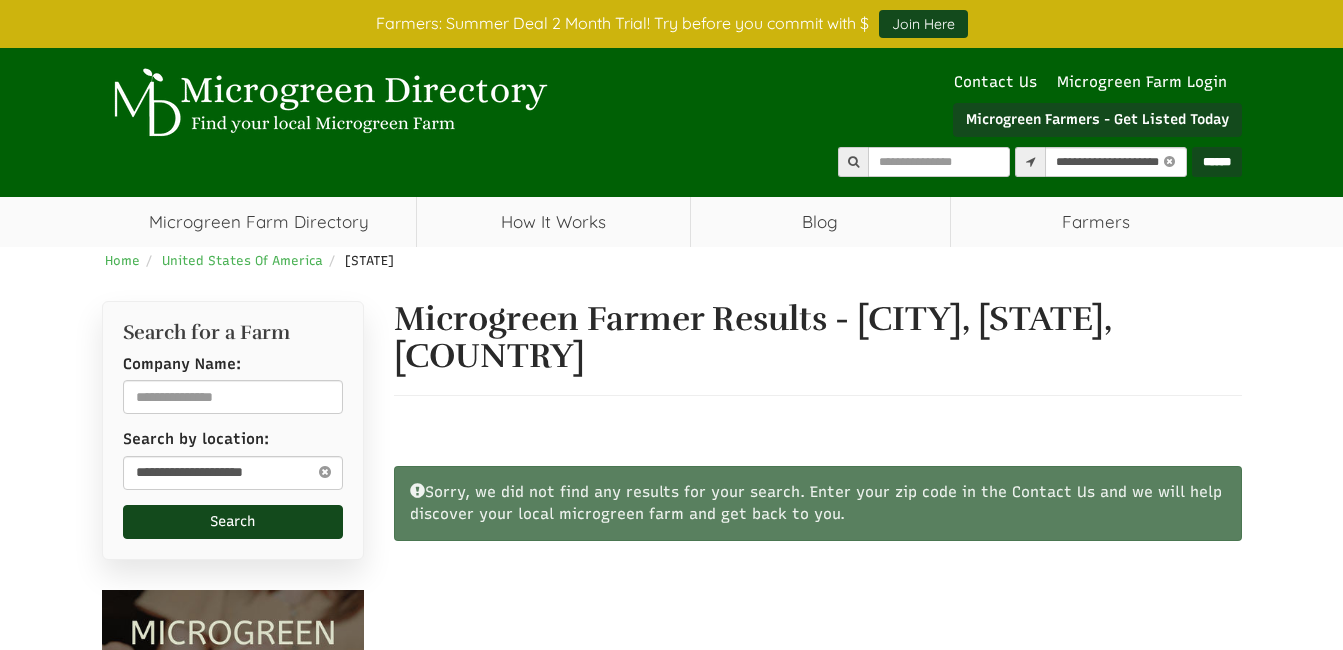 scroll, scrollTop: 0, scrollLeft: 0, axis: both 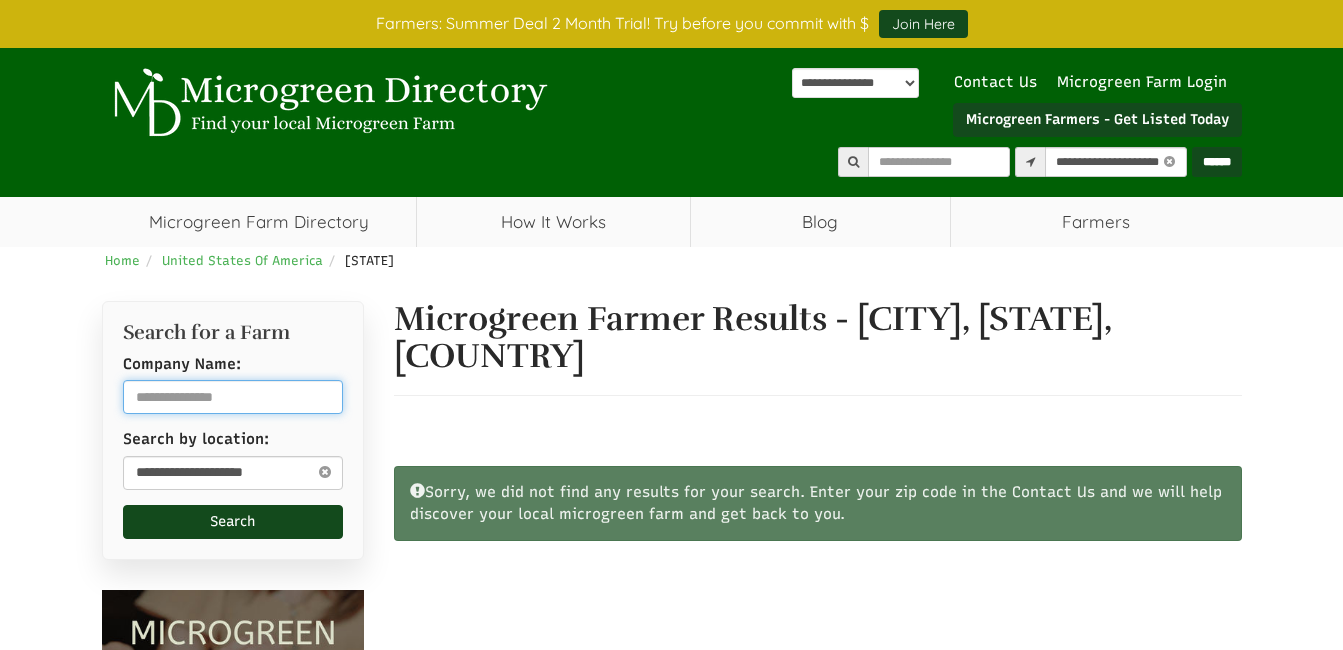 click at bounding box center (233, 397) 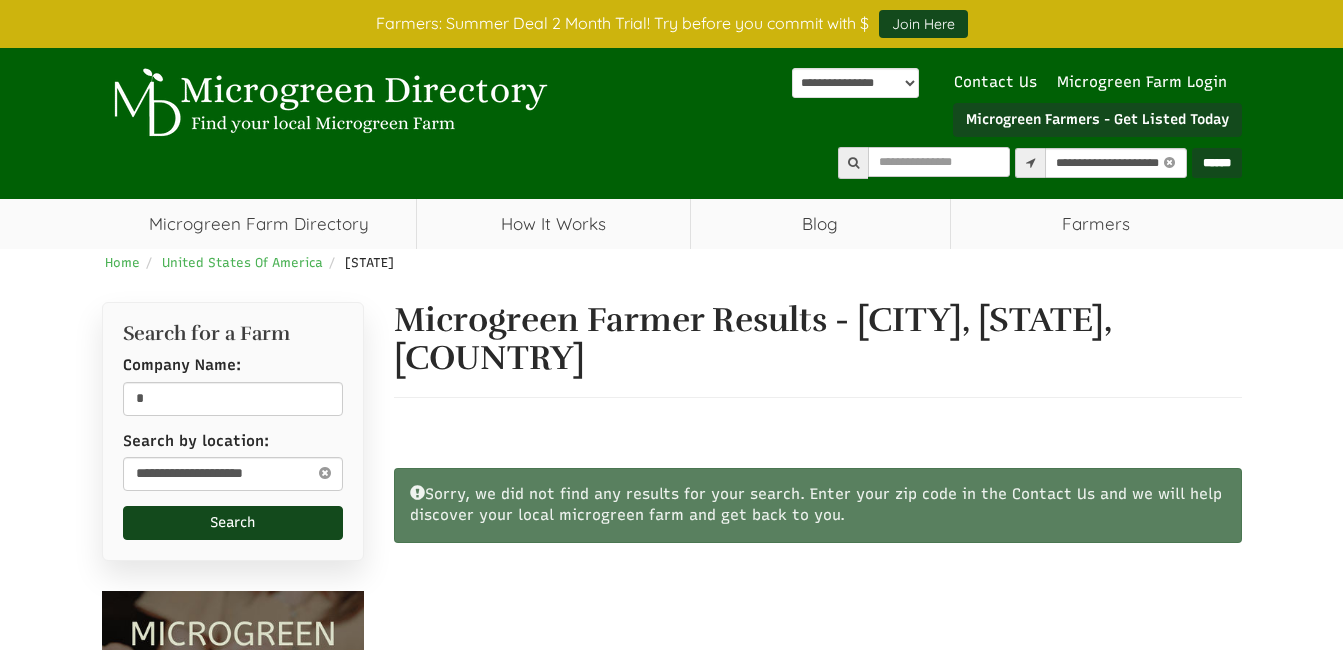 type on "*" 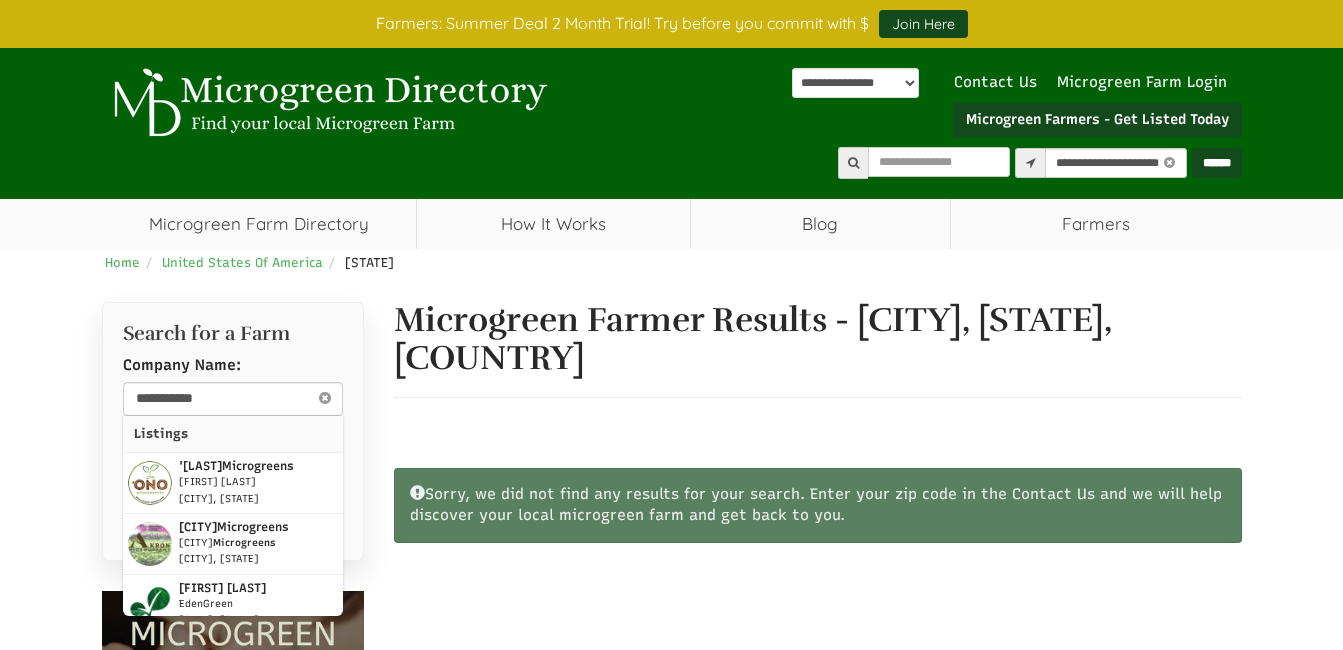 type on "**********" 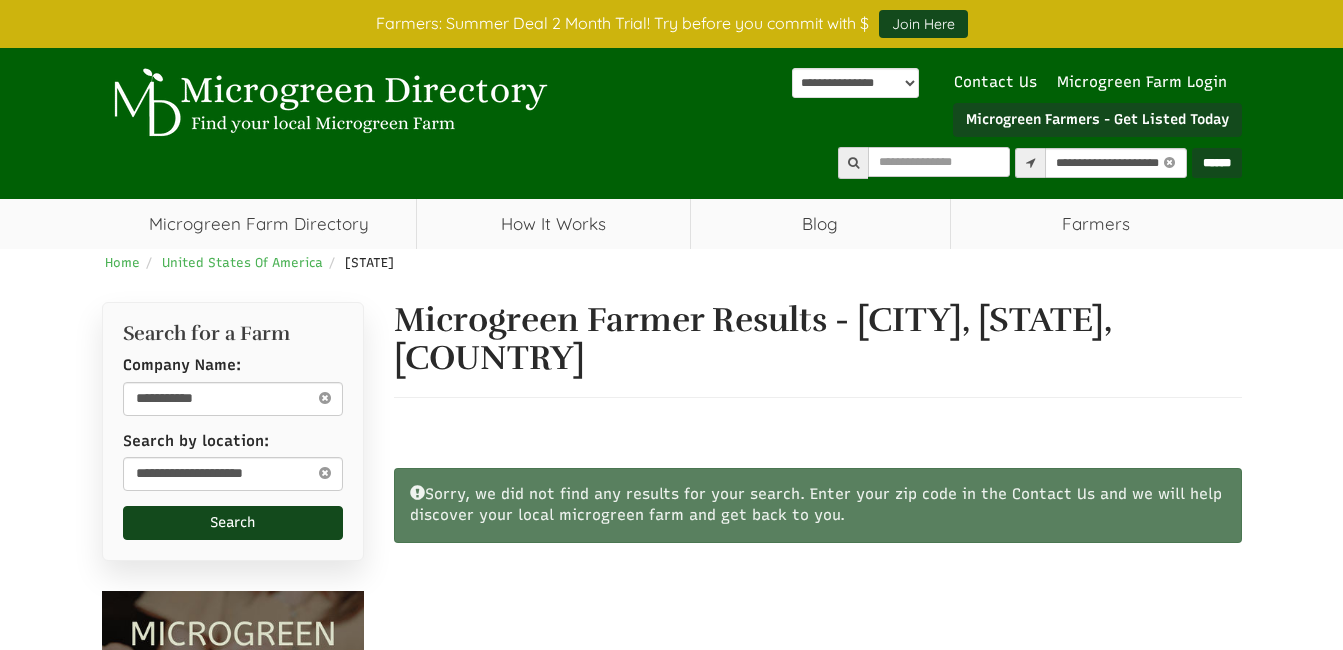 click on "**********" at bounding box center (671, 867) 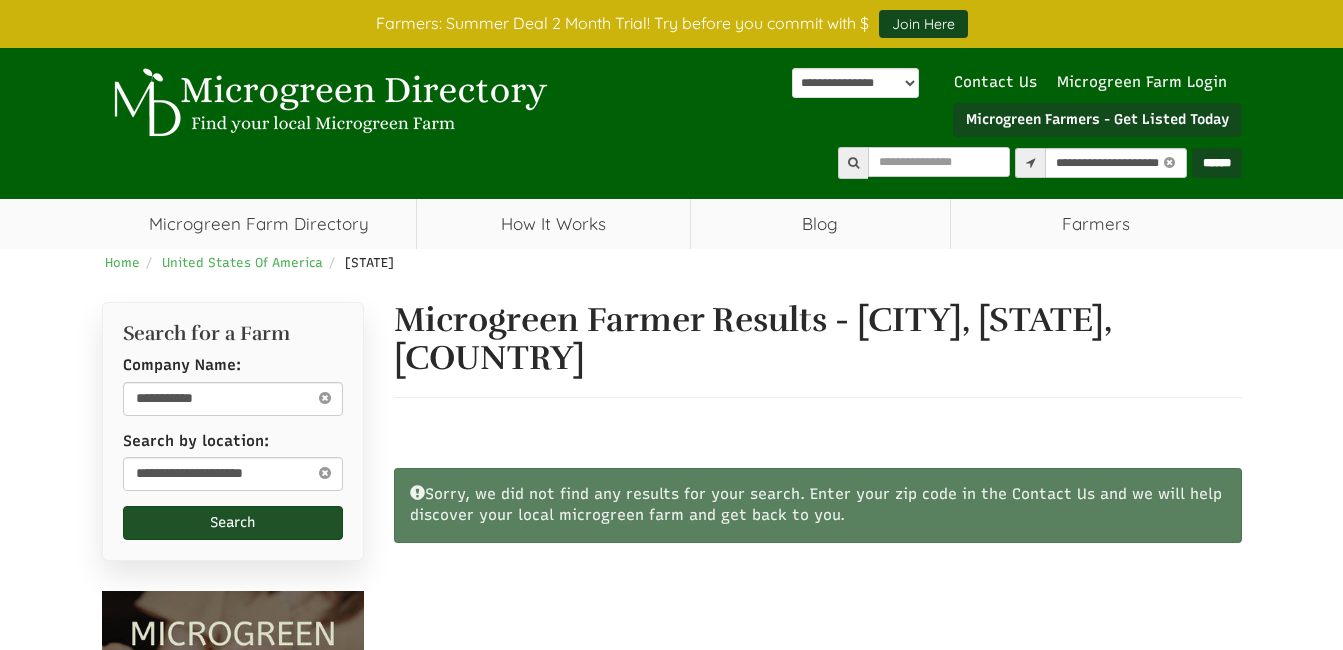 click on "Search" at bounding box center (233, 523) 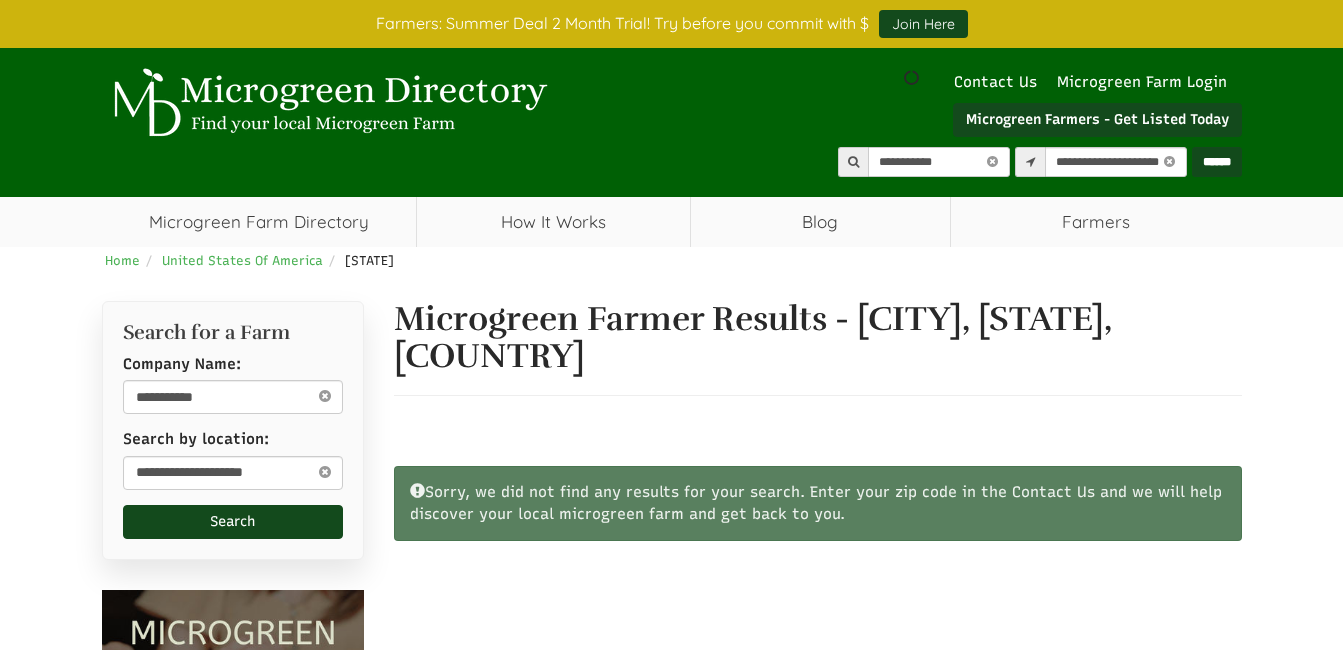 scroll, scrollTop: 0, scrollLeft: 0, axis: both 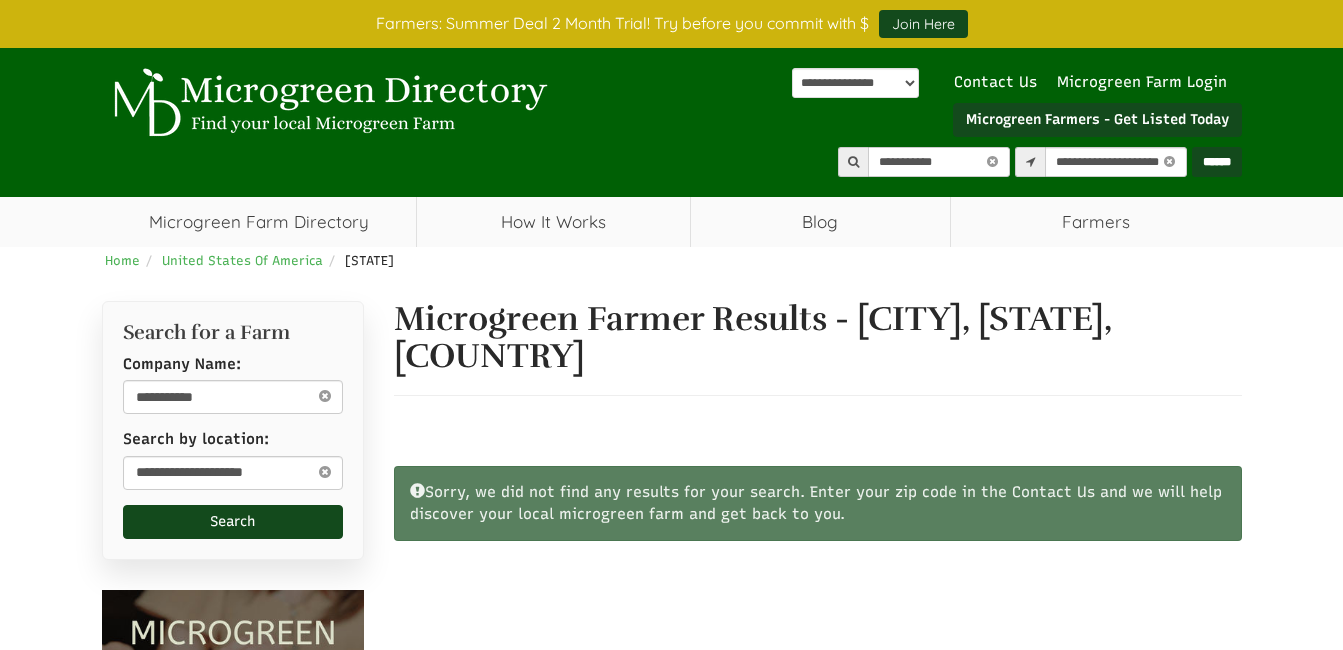 click on "******" at bounding box center (1217, 162) 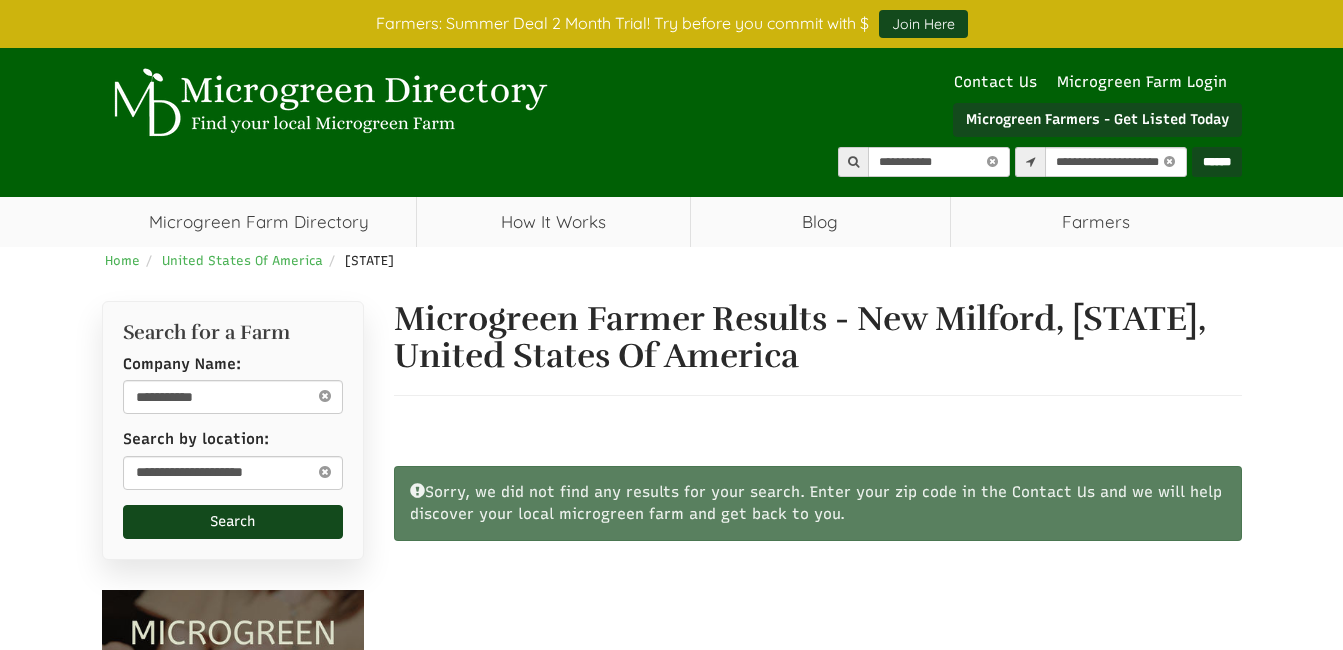 scroll, scrollTop: 0, scrollLeft: 0, axis: both 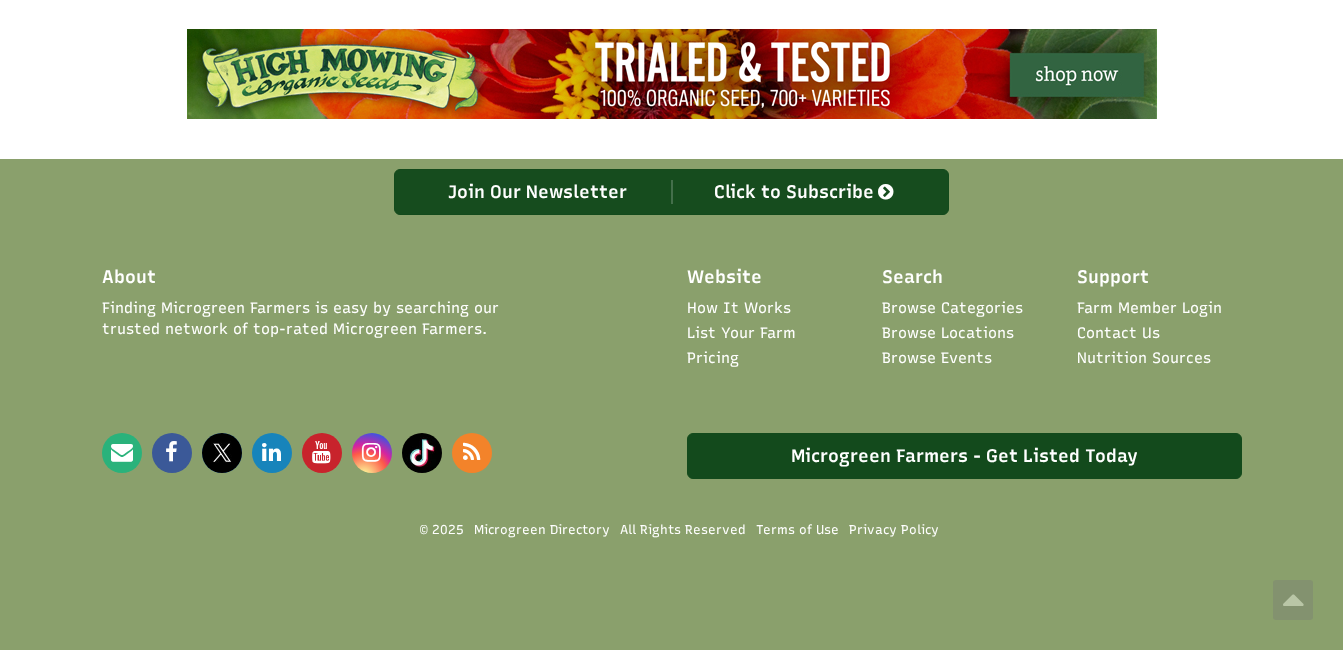 click on "Contact Us" at bounding box center (1118, 333) 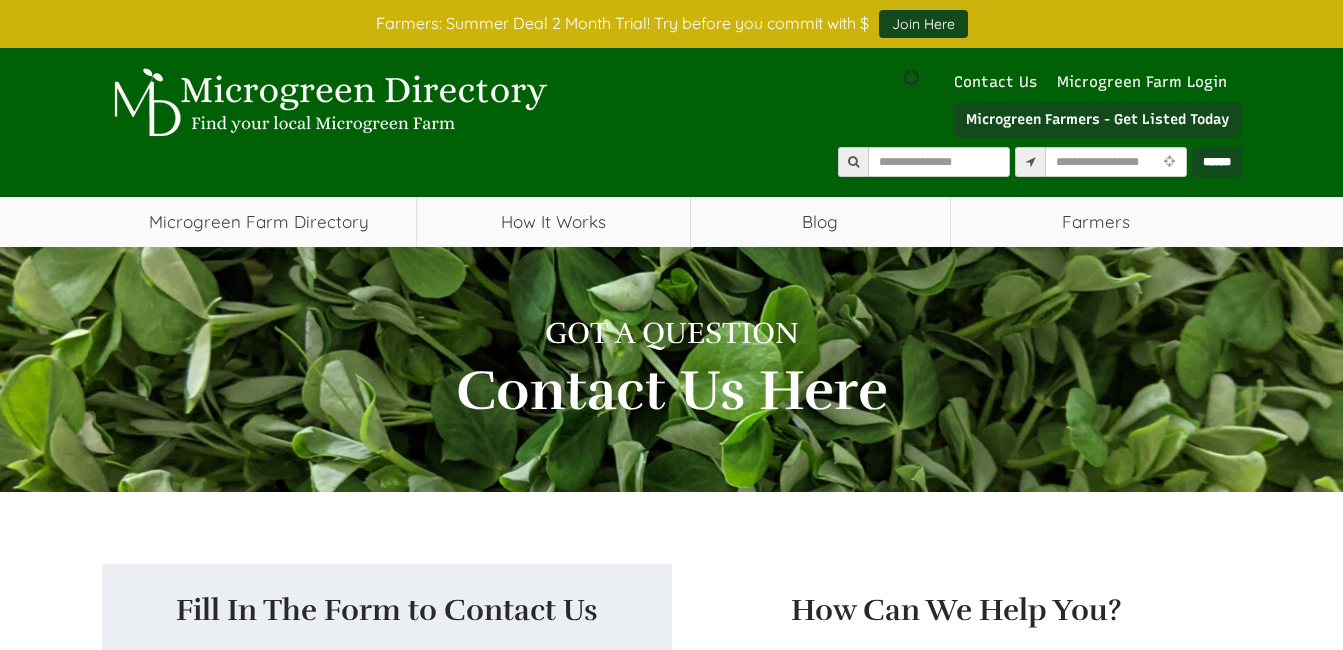 scroll, scrollTop: 0, scrollLeft: 0, axis: both 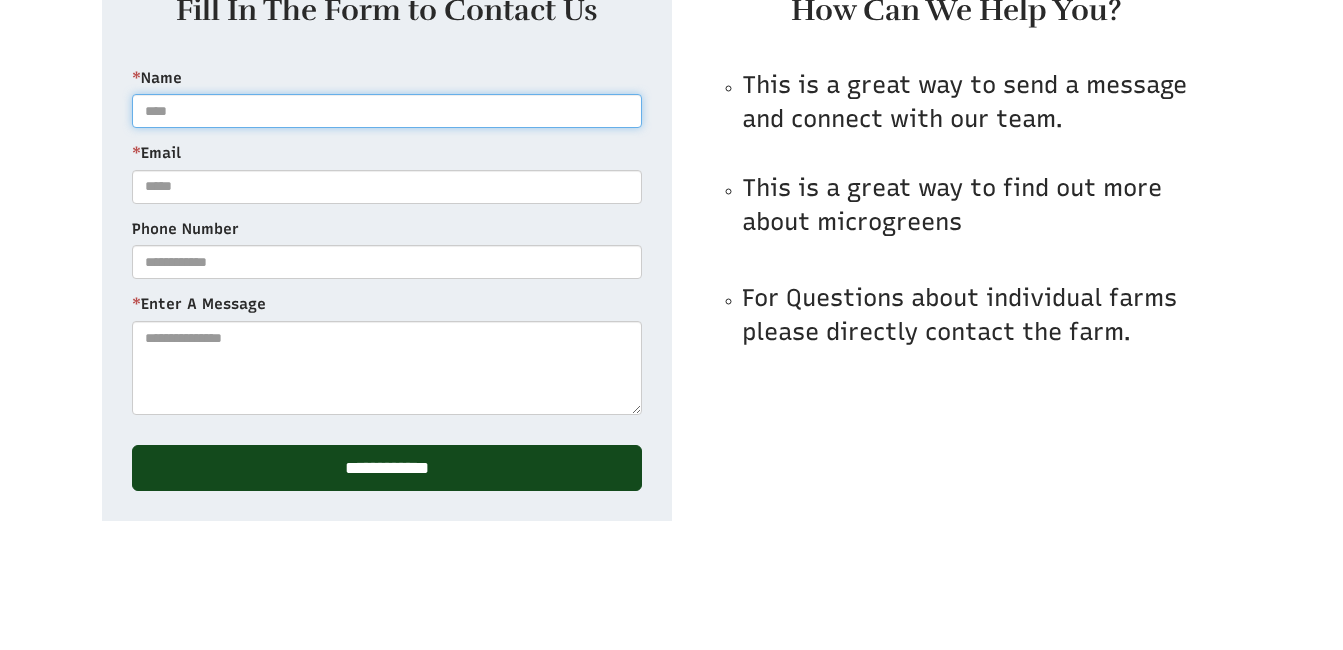 click on "*  Name" at bounding box center [387, 111] 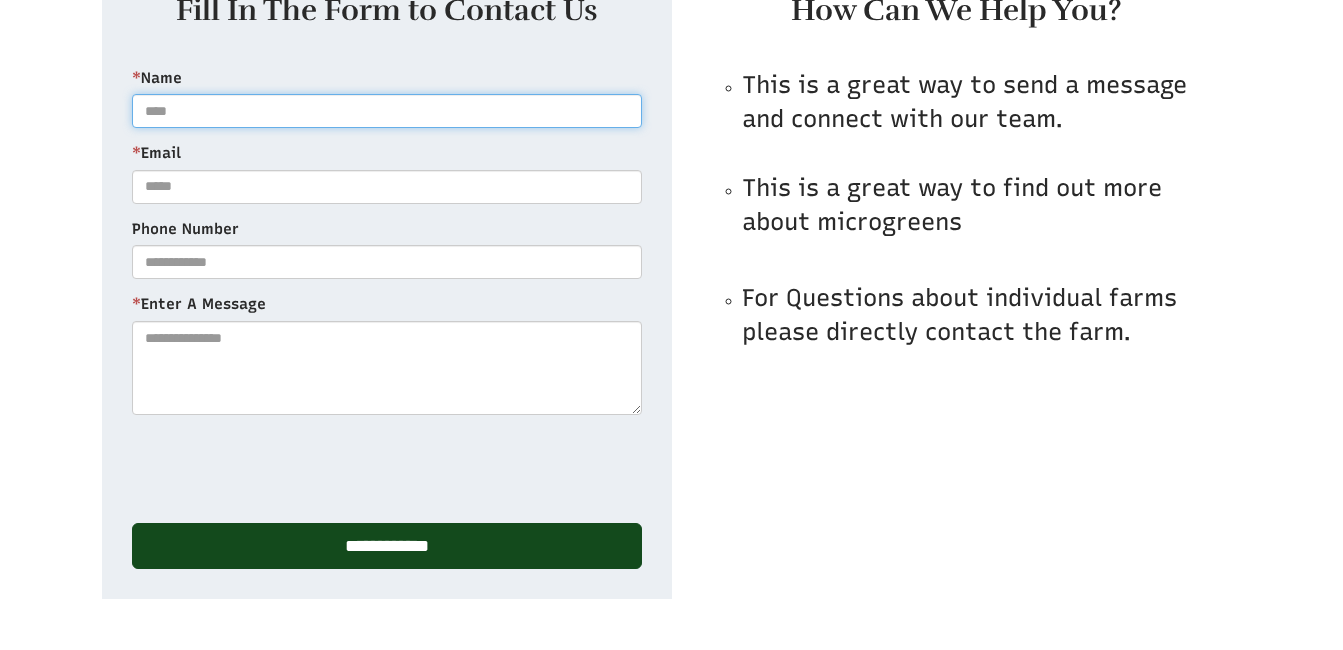 click on "*  Name" at bounding box center (387, 111) 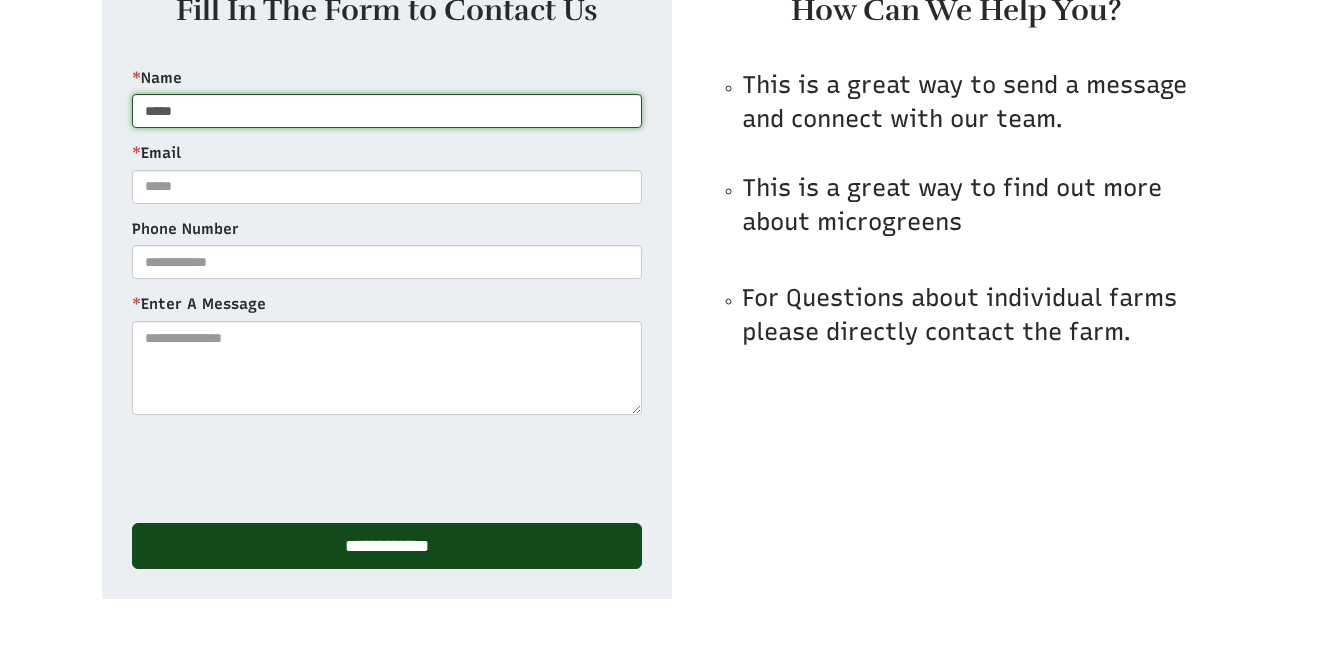type on "*****" 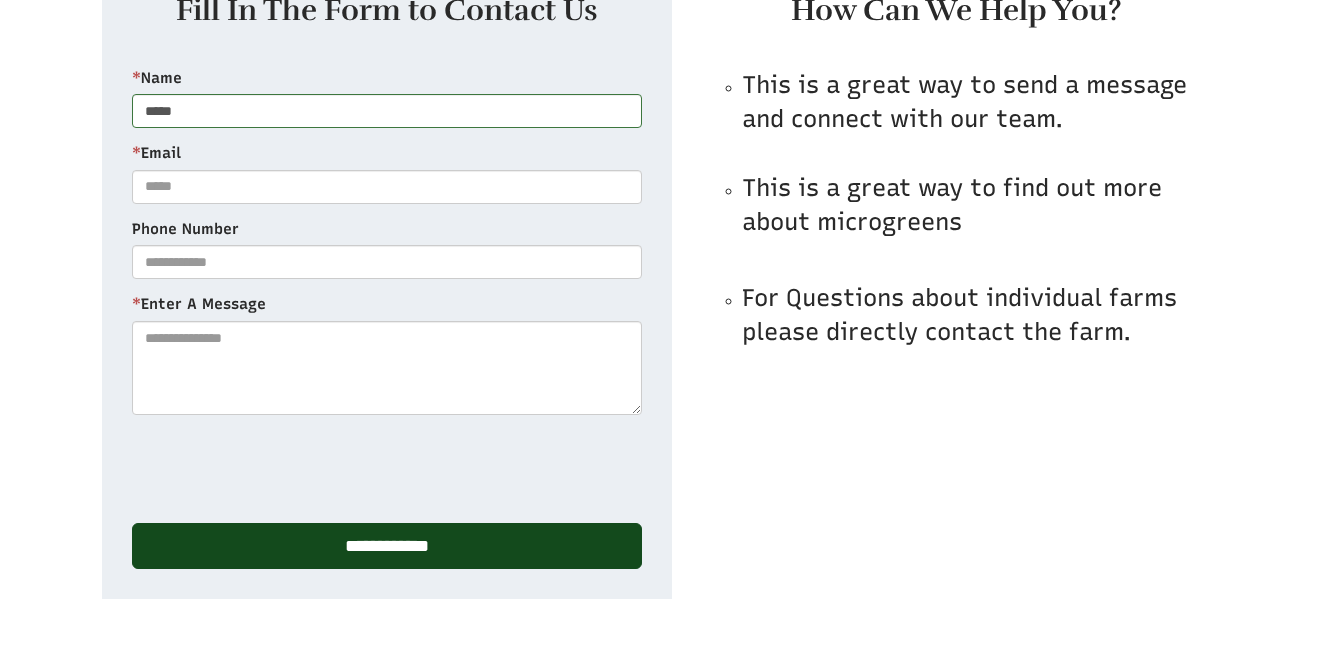 click on "**********" at bounding box center [671, 181] 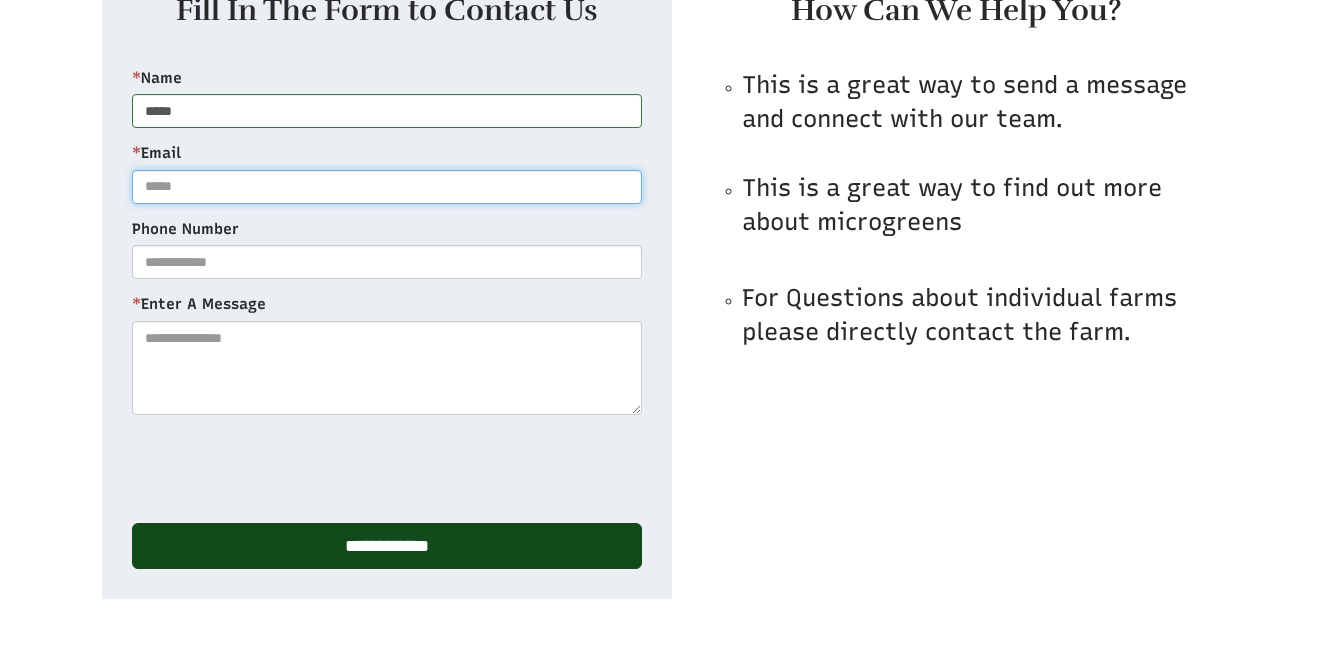 click on "*  Email" at bounding box center [387, 187] 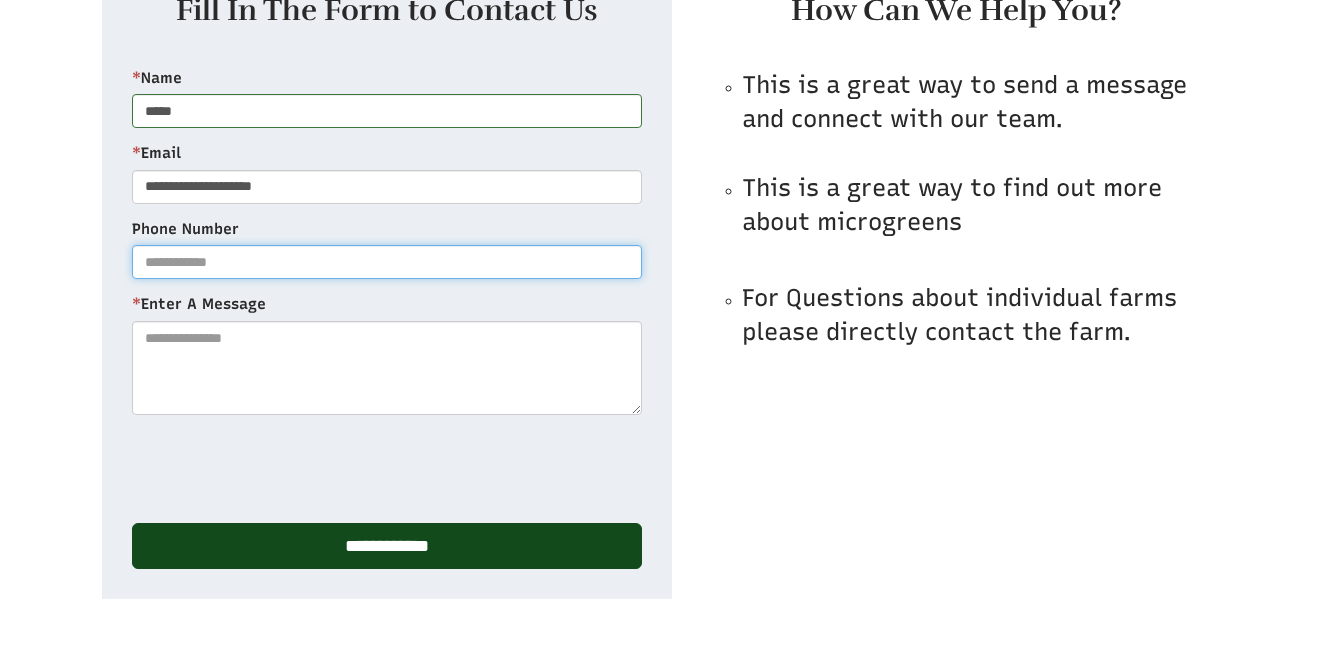 type on "**********" 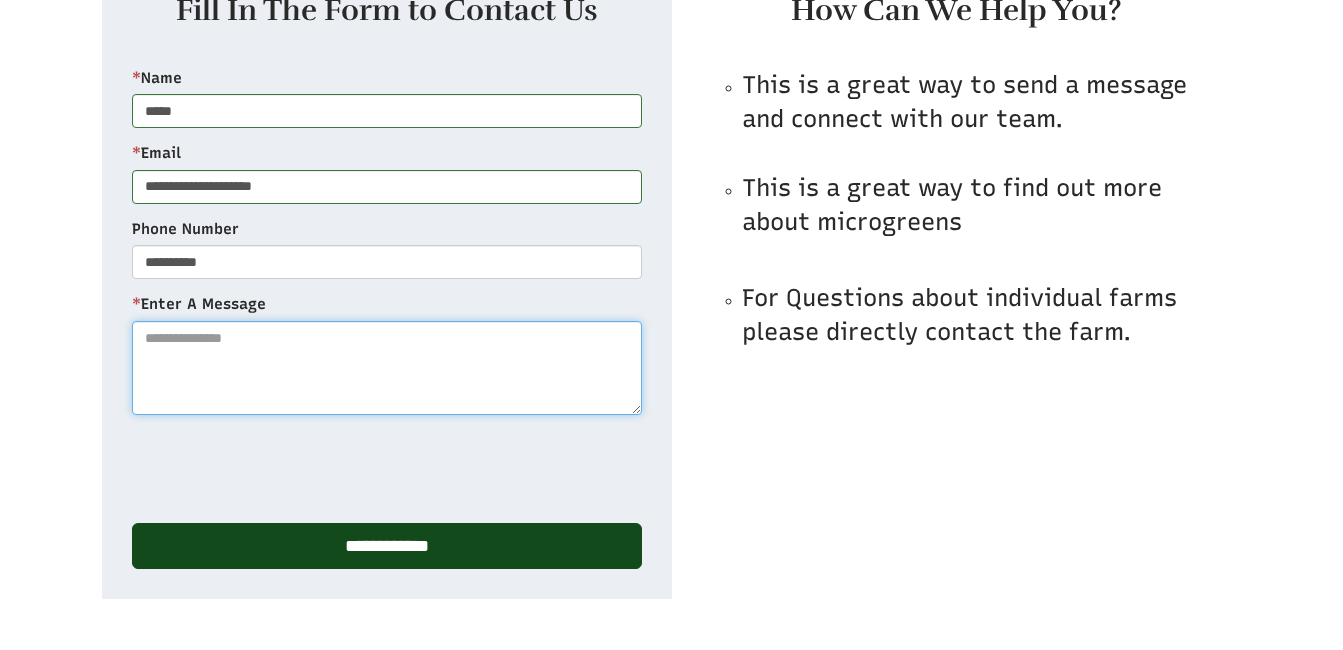 click on "*  Enter A Message" at bounding box center (387, 368) 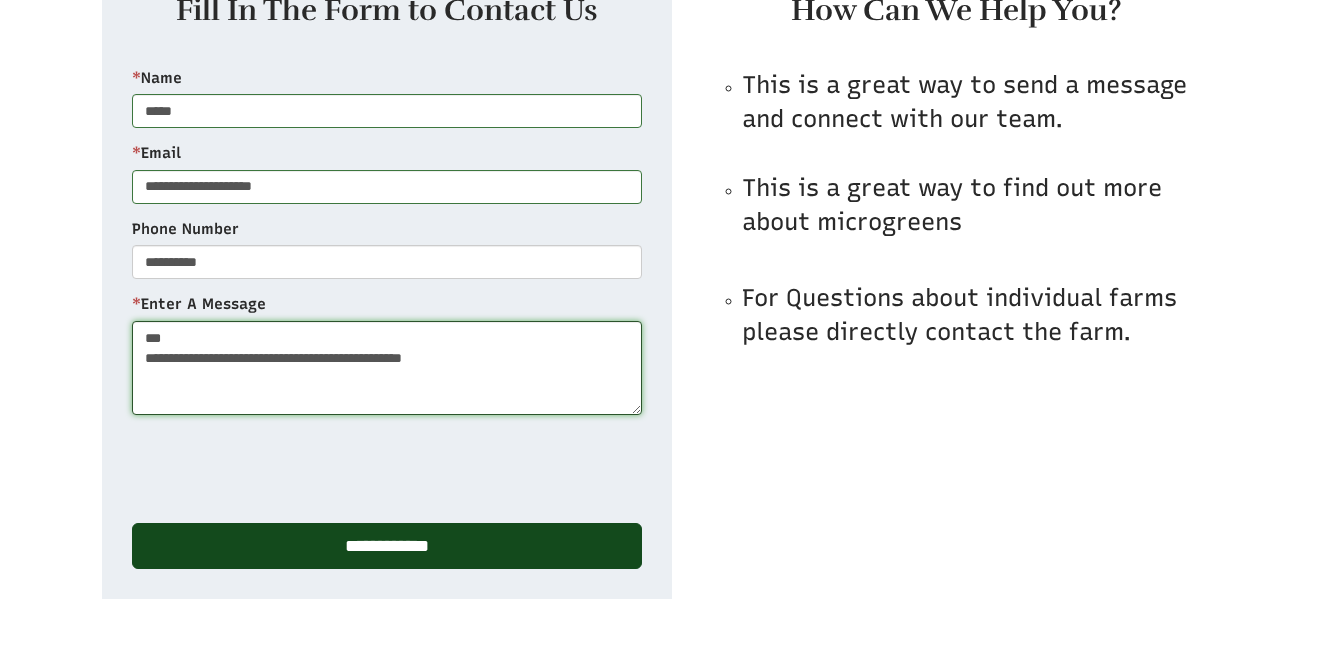 click on "**********" at bounding box center (387, 368) 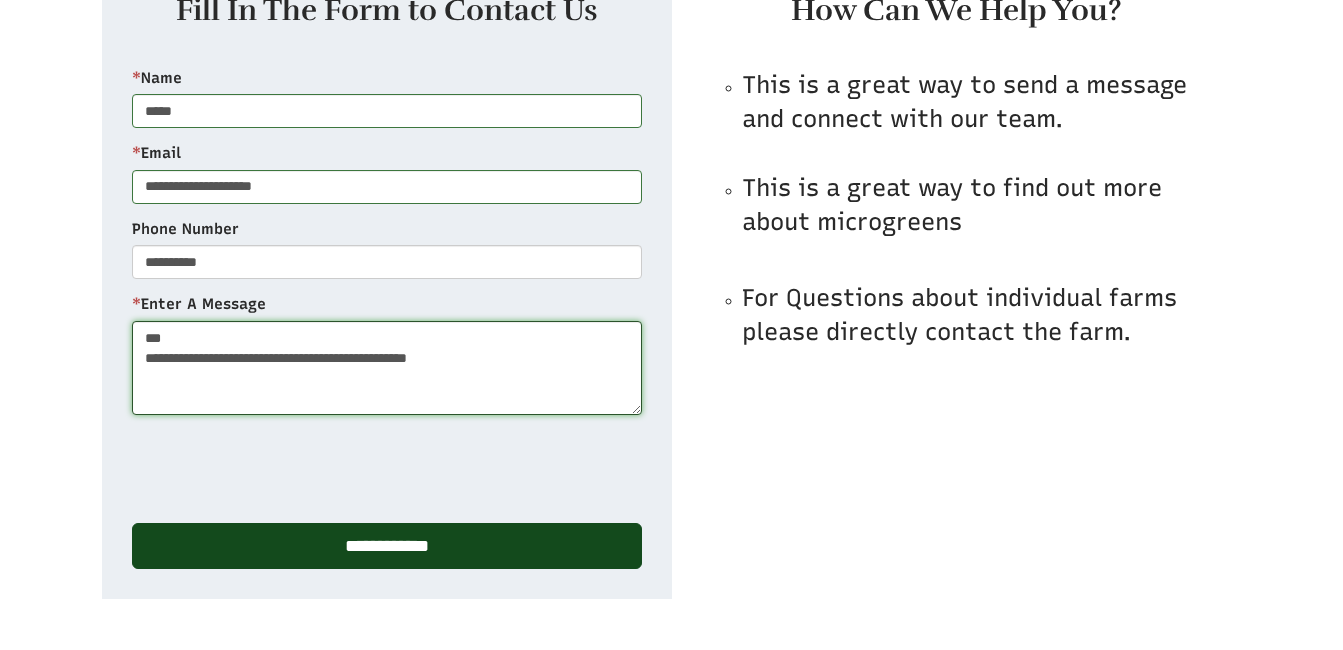 click on "**********" at bounding box center [387, 368] 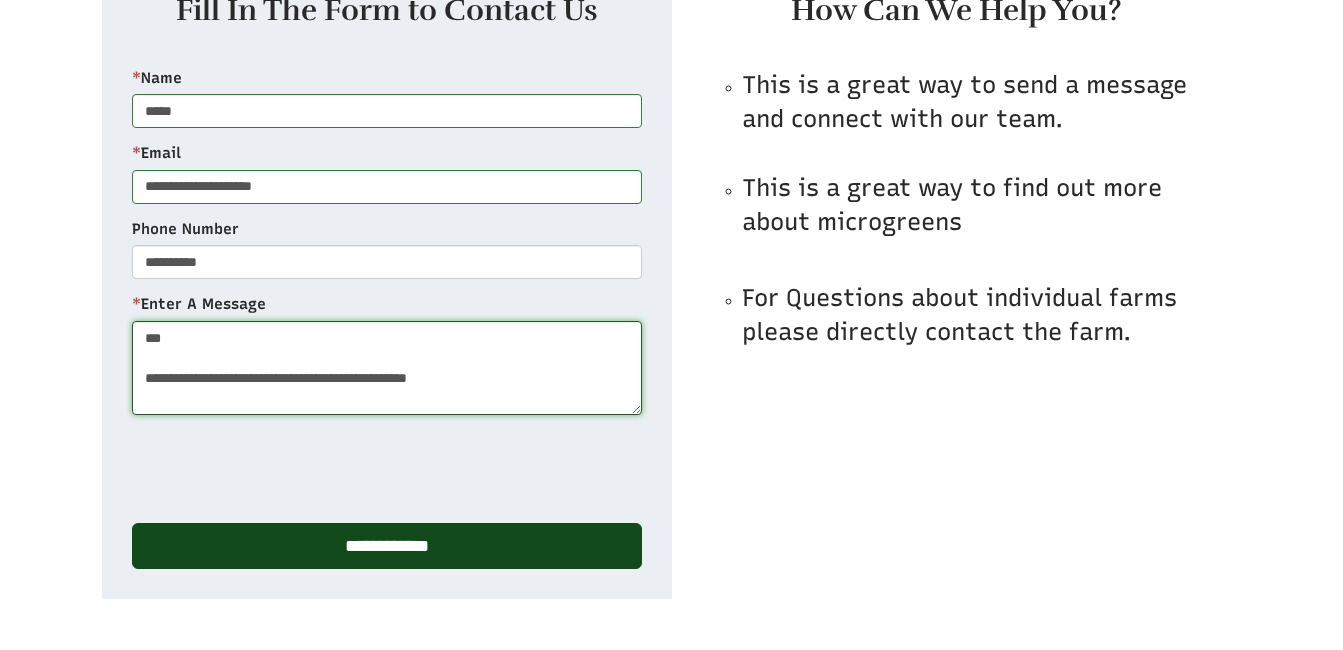 drag, startPoint x: 168, startPoint y: 337, endPoint x: 139, endPoint y: 338, distance: 29.017237 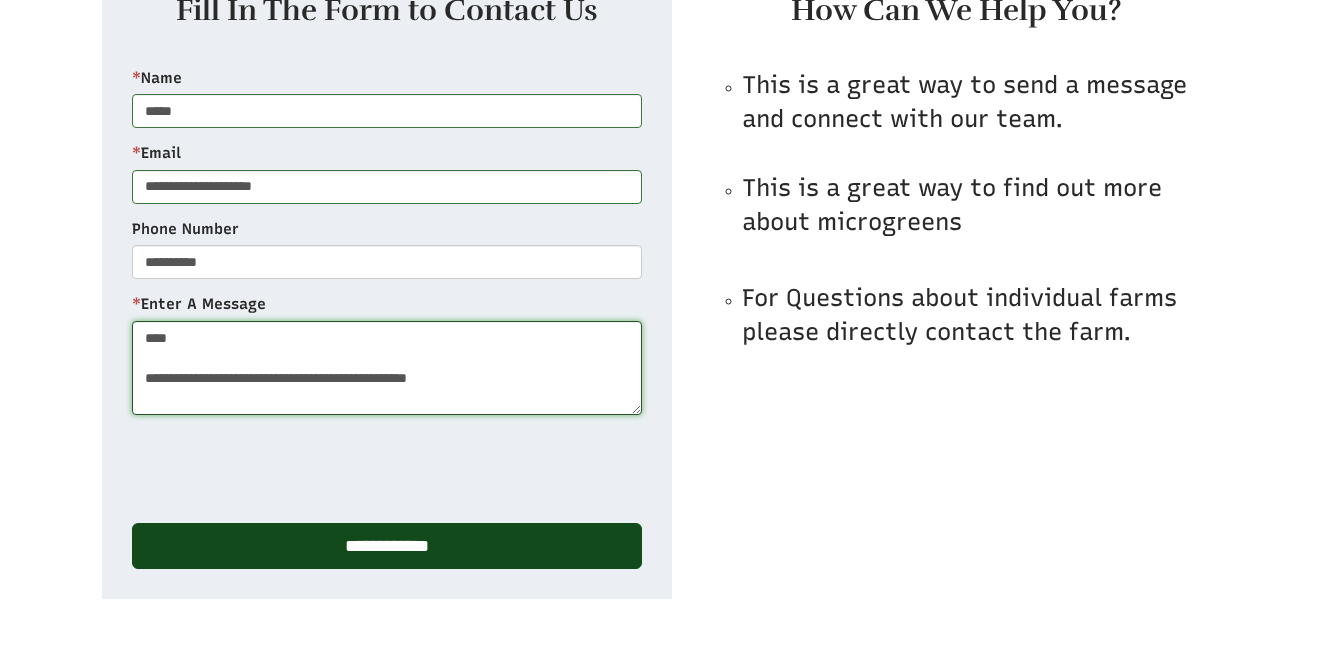 drag, startPoint x: 161, startPoint y: 332, endPoint x: 141, endPoint y: 339, distance: 21.189621 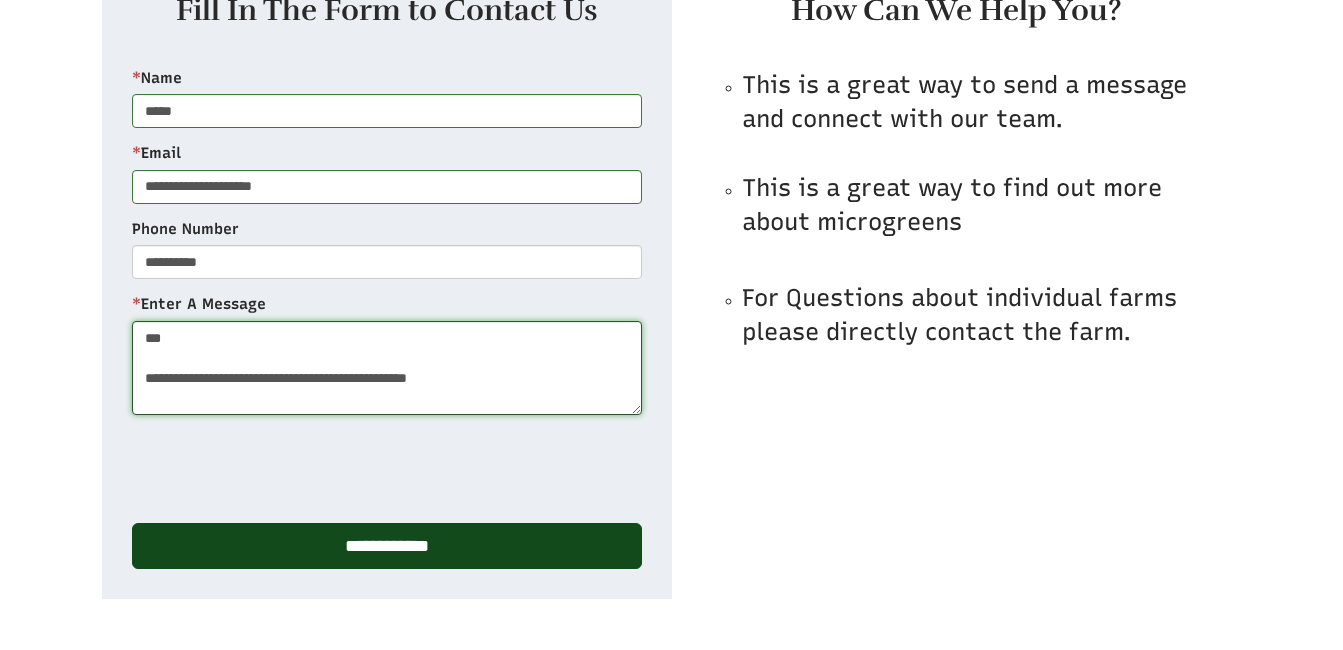 click on "**********" at bounding box center (387, 368) 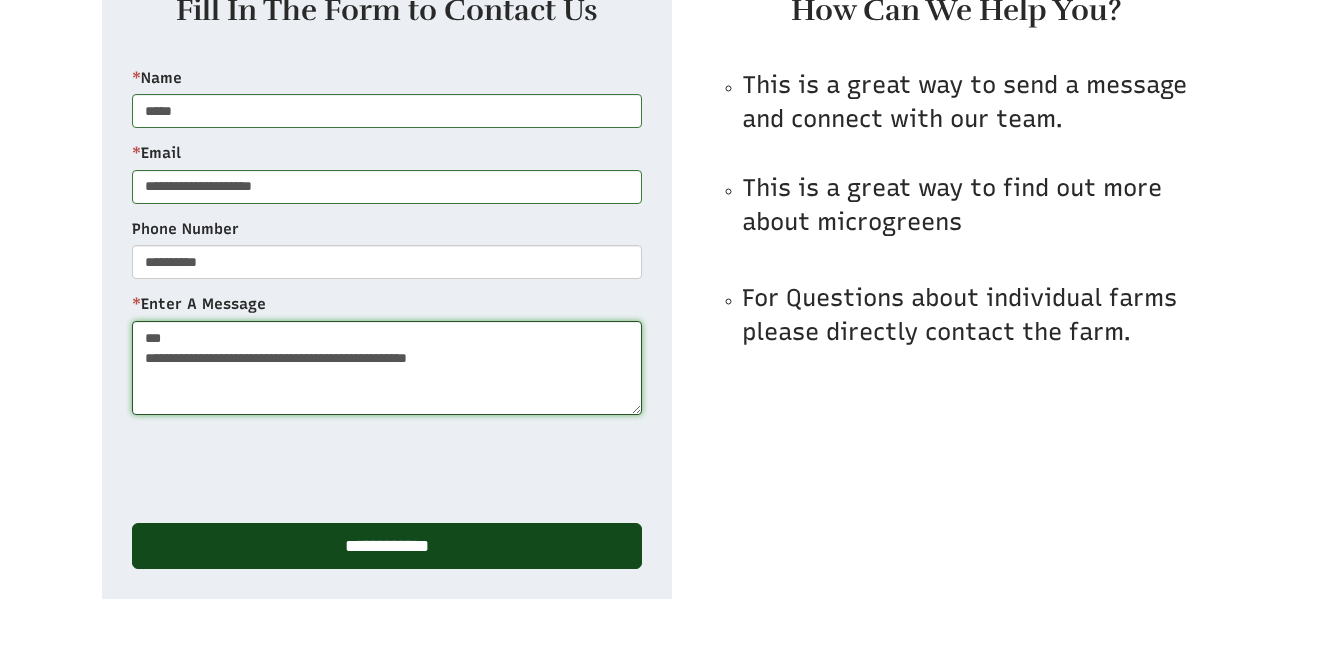 click on "**********" at bounding box center [387, 368] 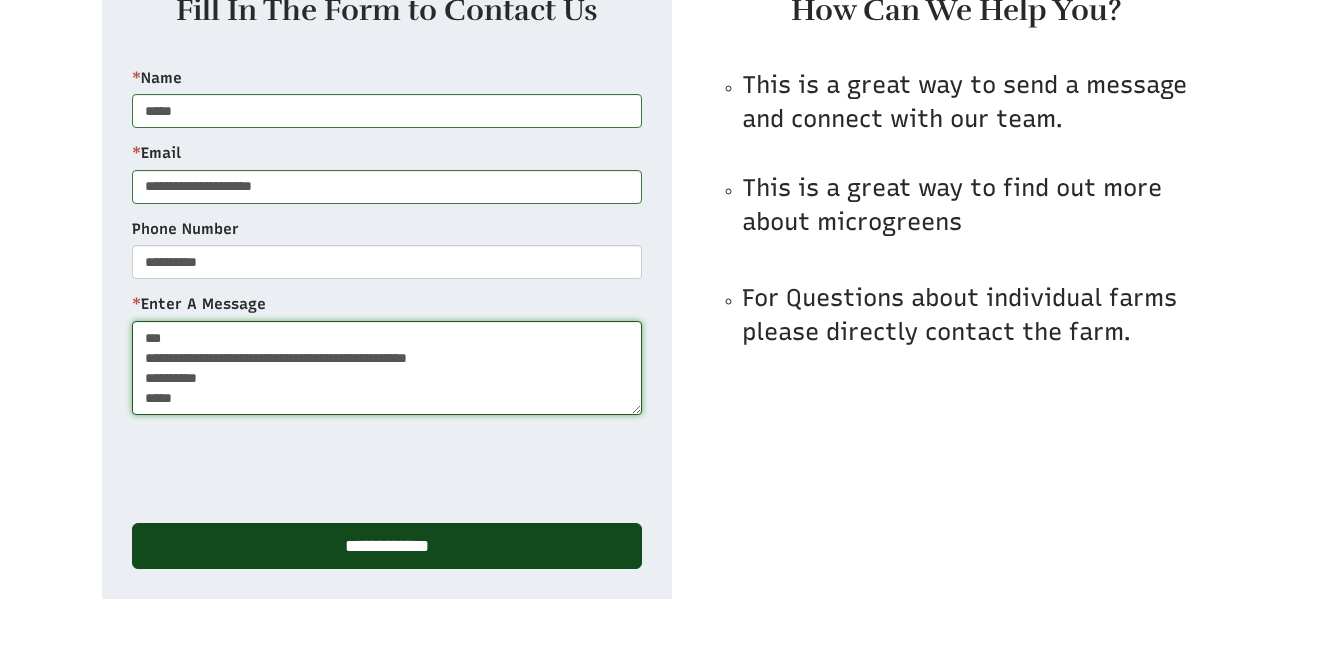 type on "**********" 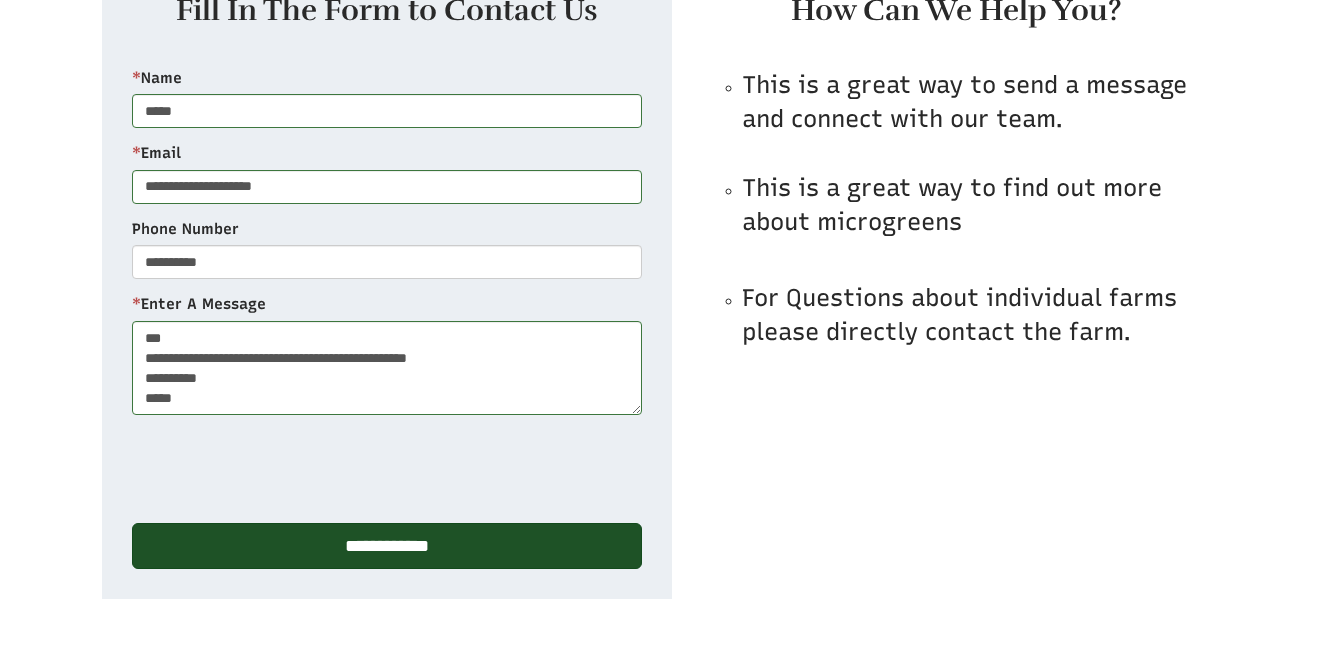 click on "**********" at bounding box center [387, 546] 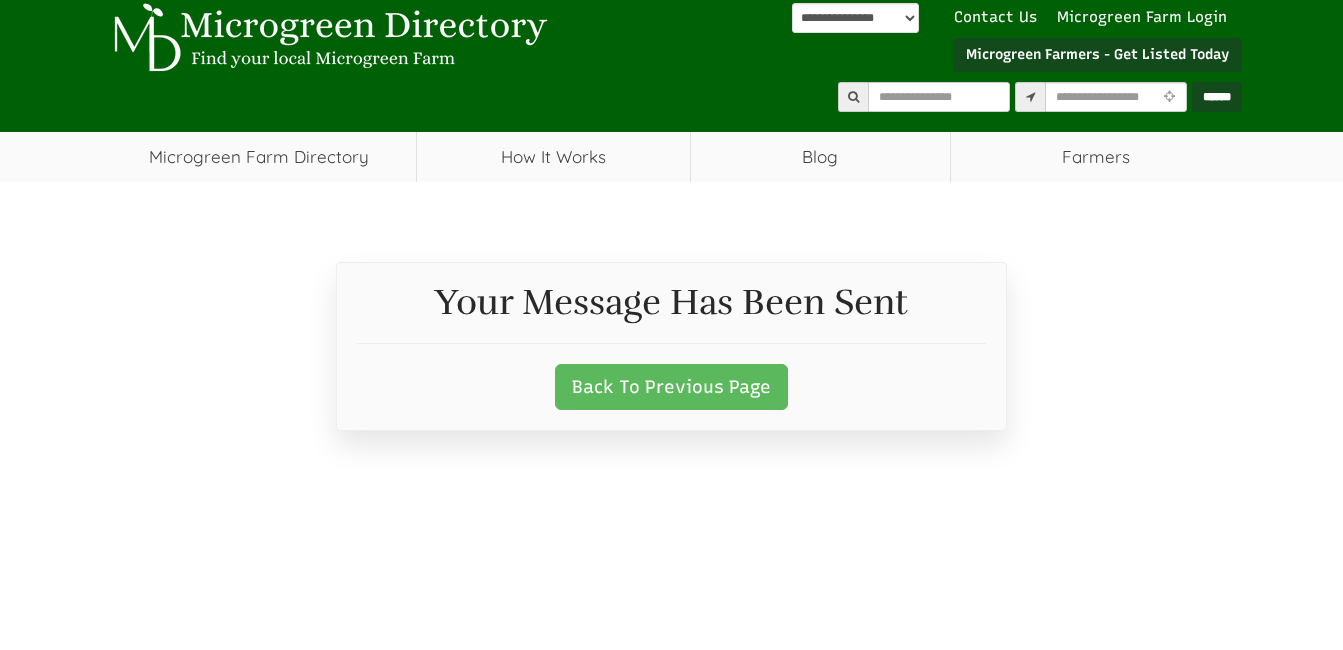 scroll, scrollTop: 0, scrollLeft: 0, axis: both 